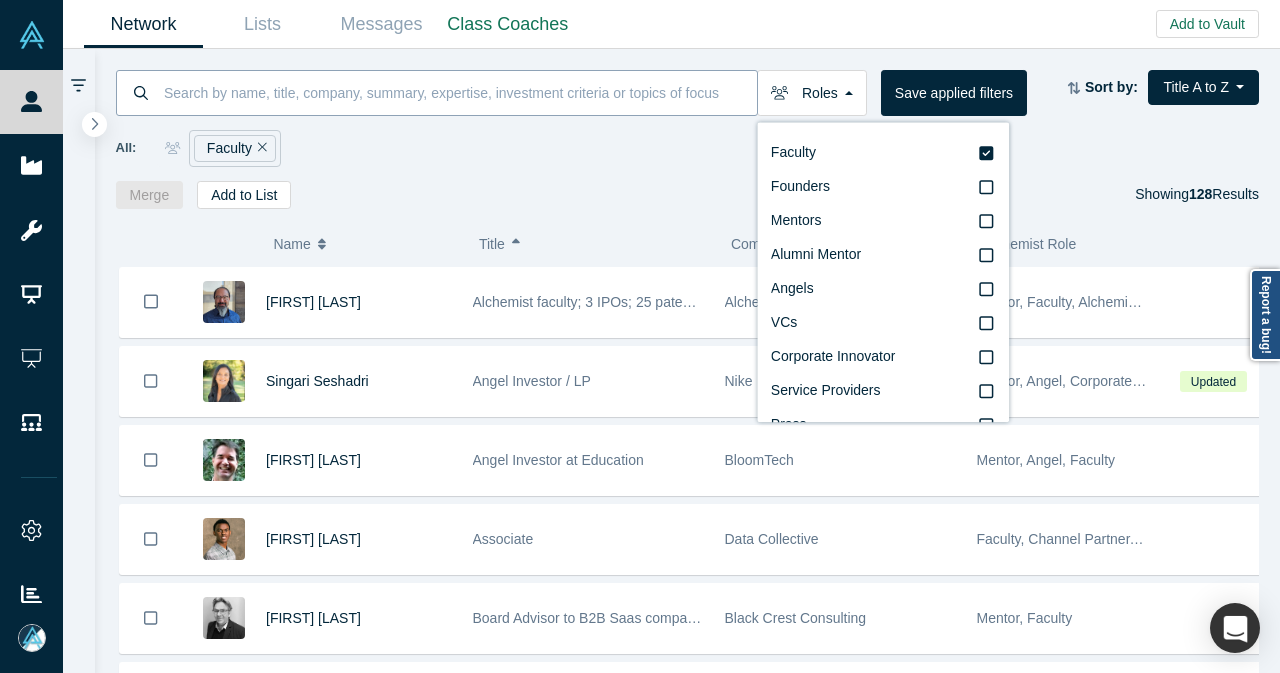 scroll, scrollTop: 0, scrollLeft: 0, axis: both 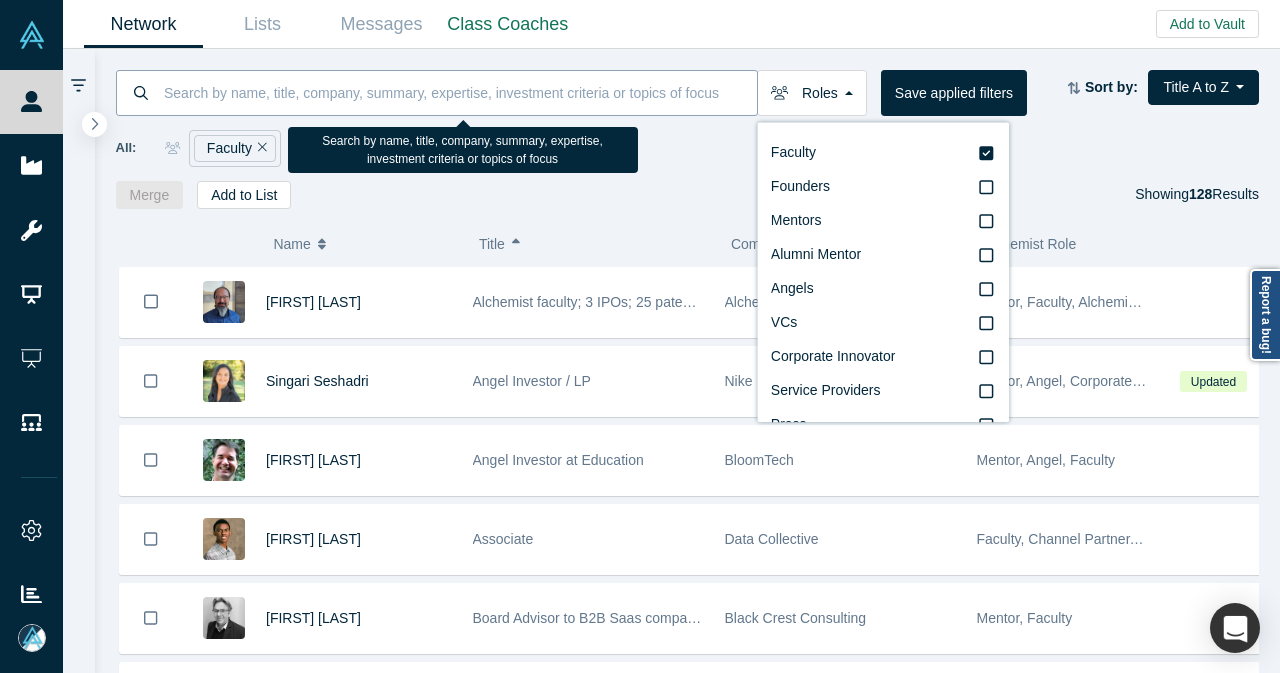 click at bounding box center [459, 92] 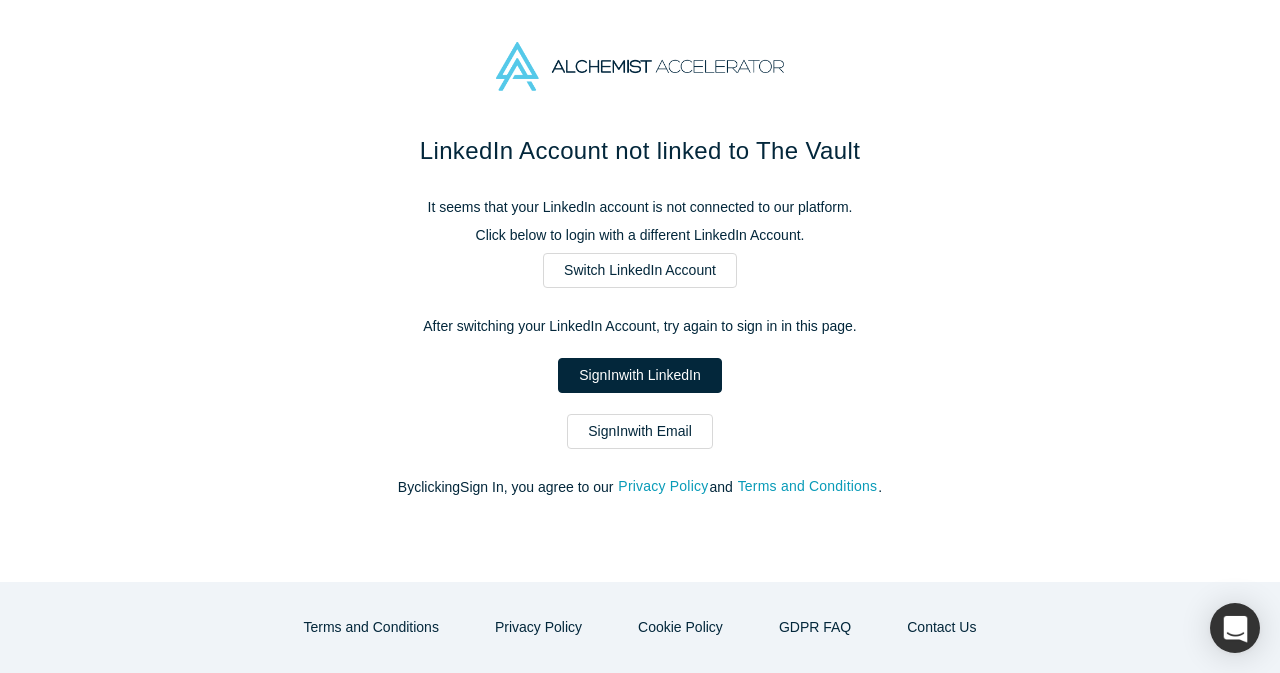 scroll, scrollTop: 0, scrollLeft: 0, axis: both 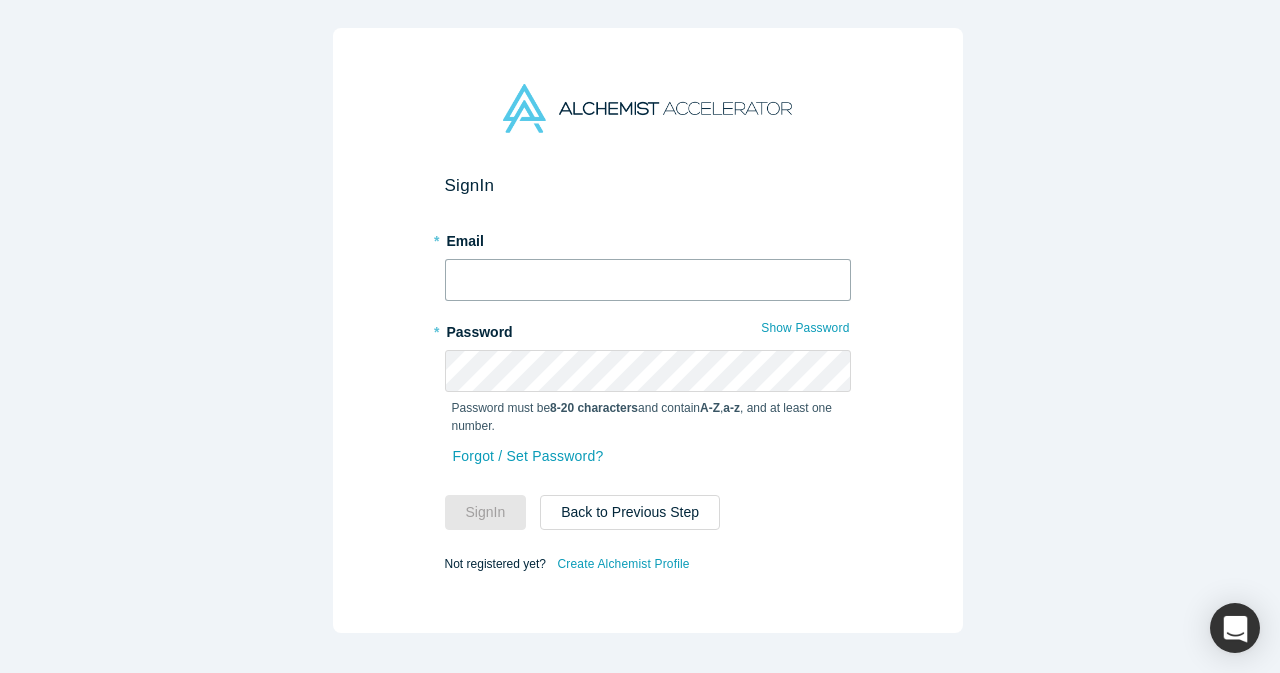 click at bounding box center (648, 280) 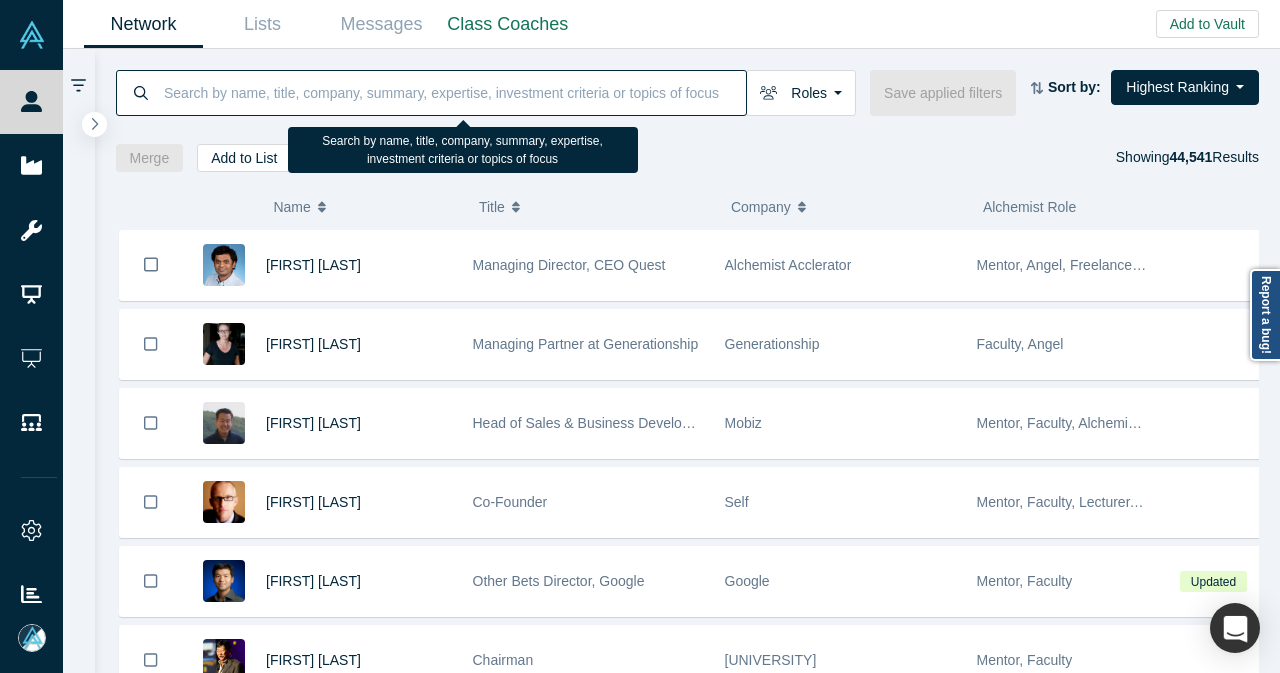 click at bounding box center [454, 92] 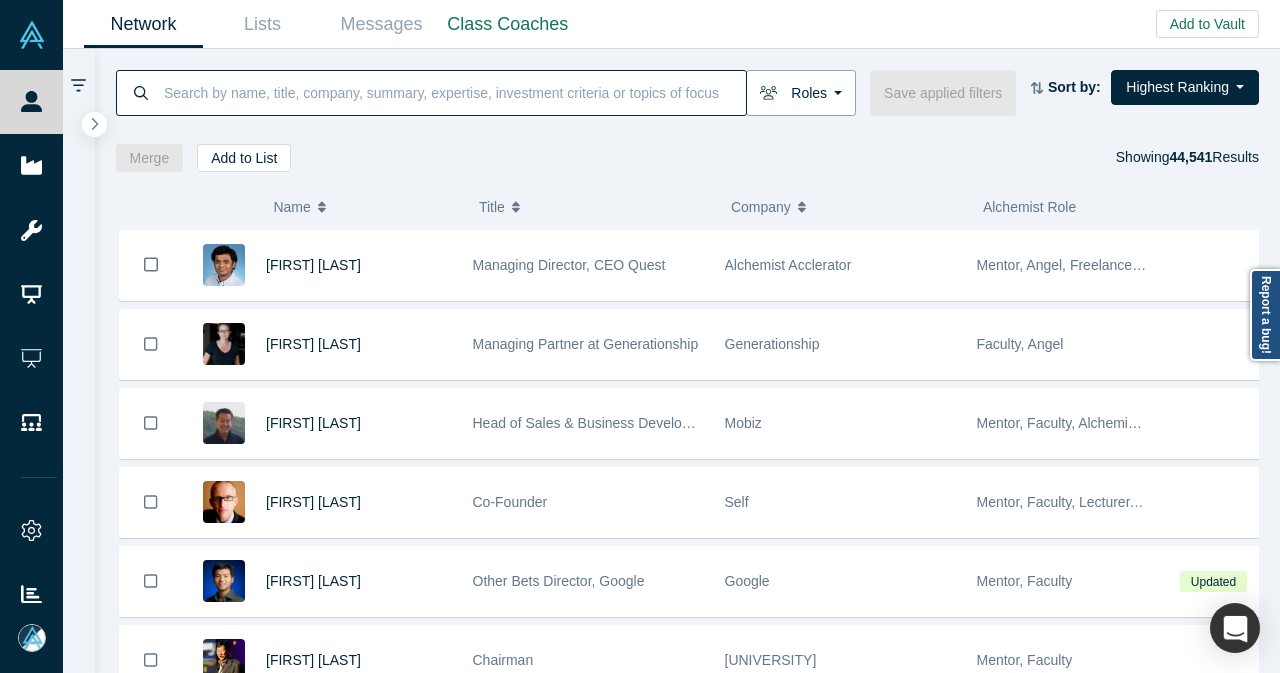click on "Roles" at bounding box center (801, 93) 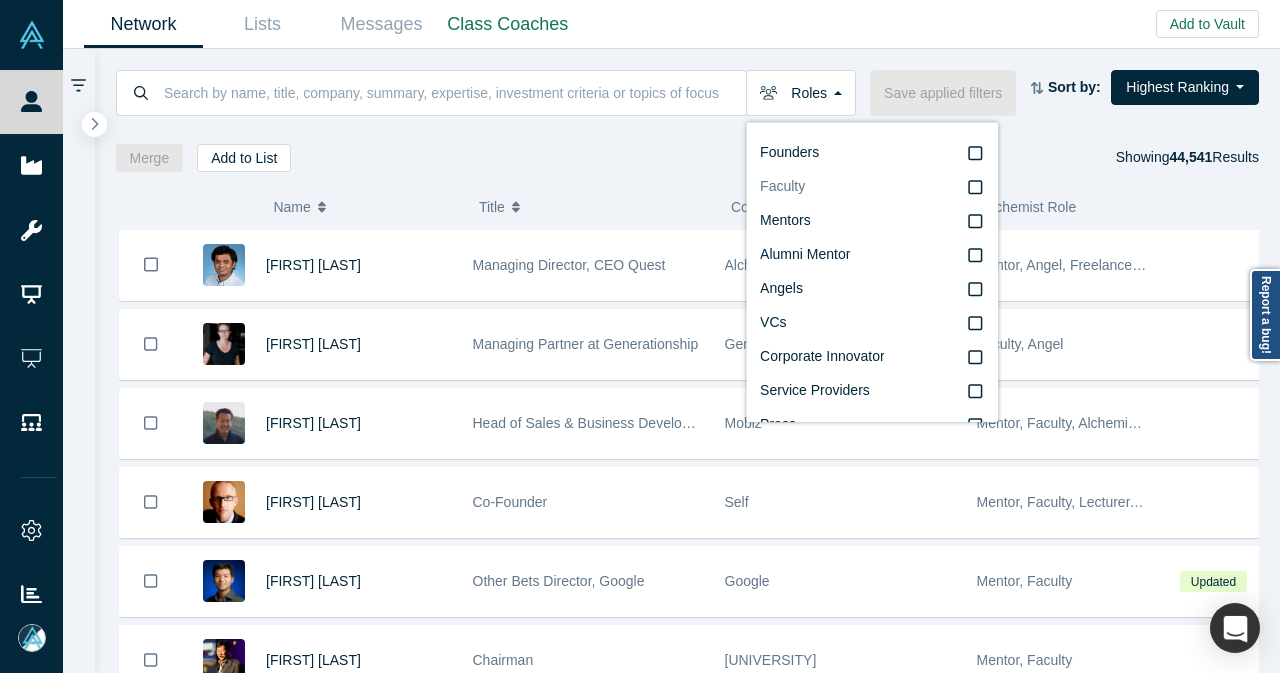click on "Faculty" at bounding box center (872, 187) 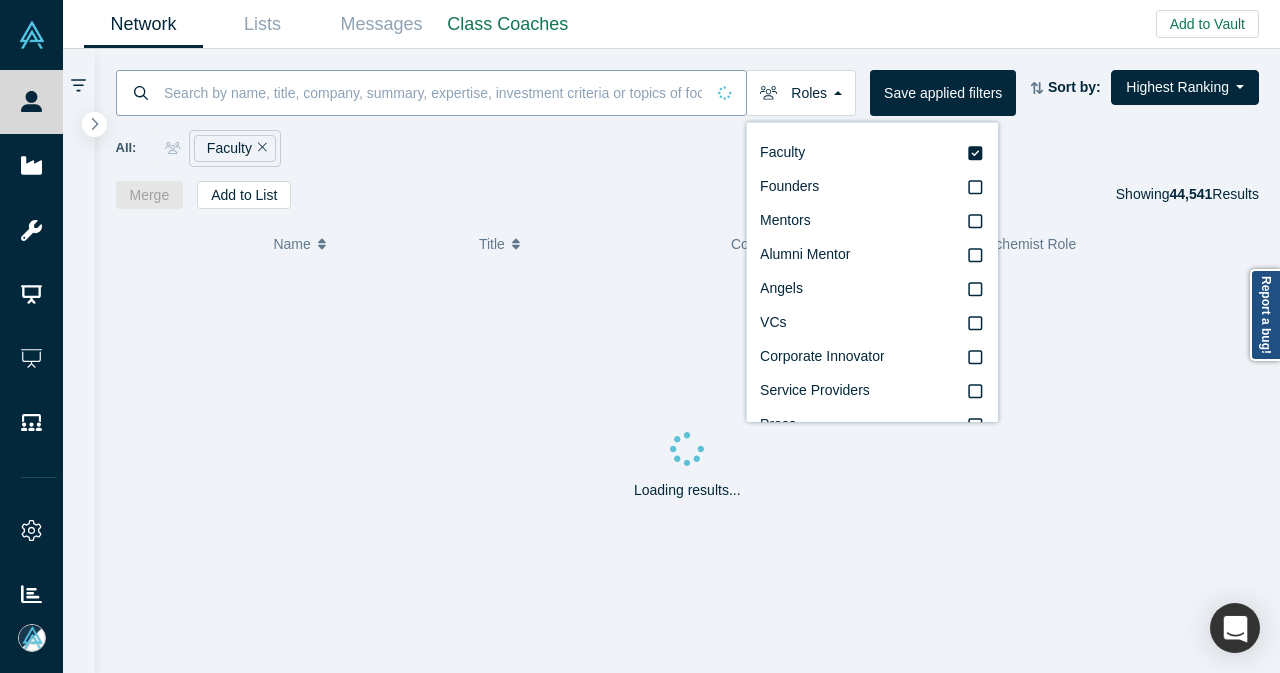 click at bounding box center [433, 92] 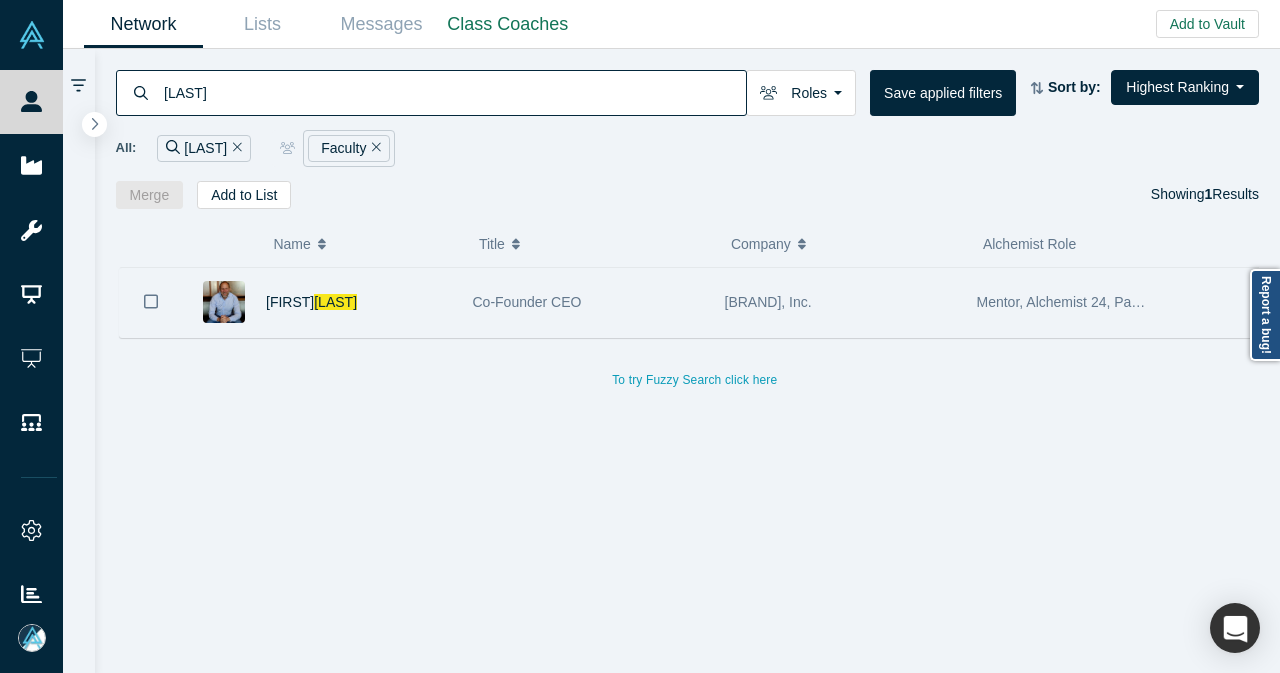 click on "[FIRST] [LAST]" at bounding box center (359, 302) 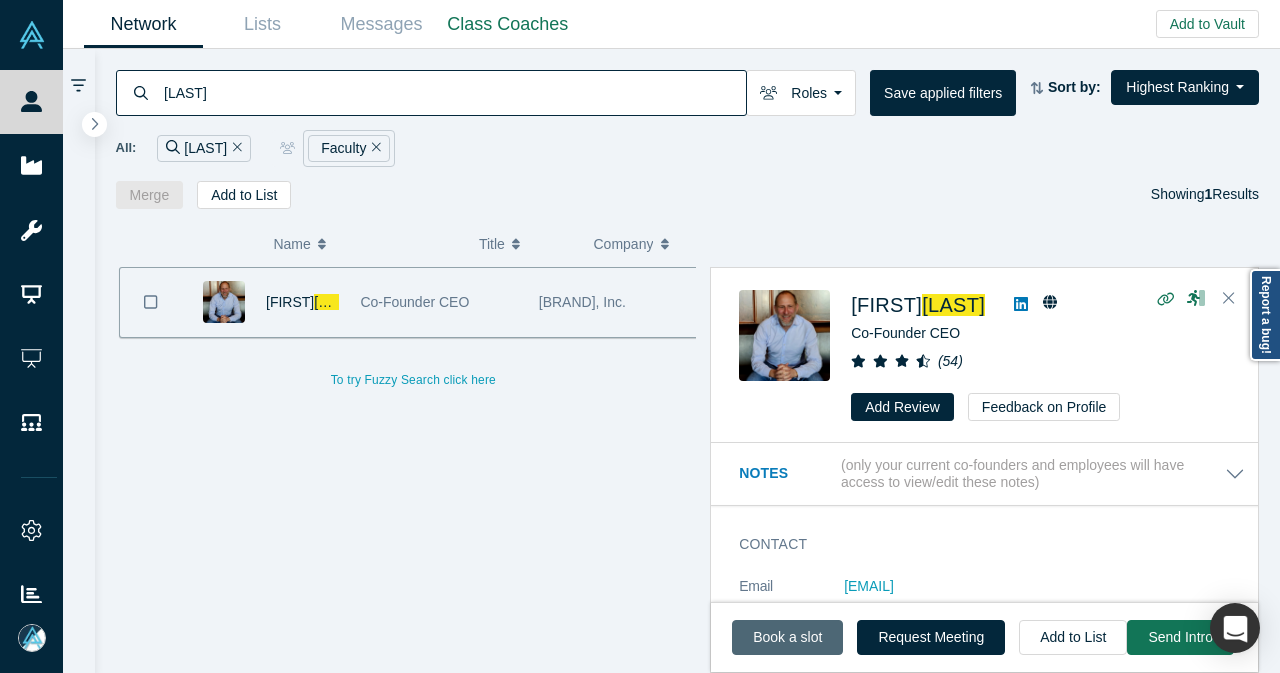 click on "Book a slot" at bounding box center [787, 637] 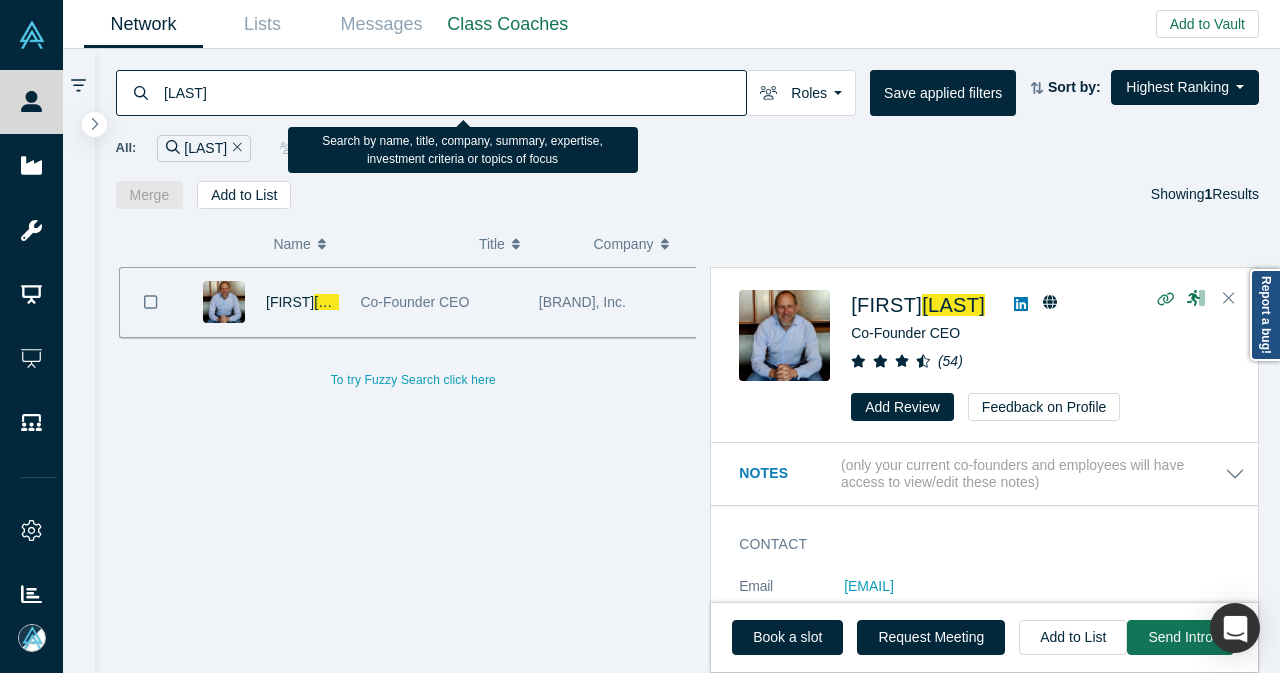 drag, startPoint x: 233, startPoint y: 87, endPoint x: 140, endPoint y: 101, distance: 94.04786 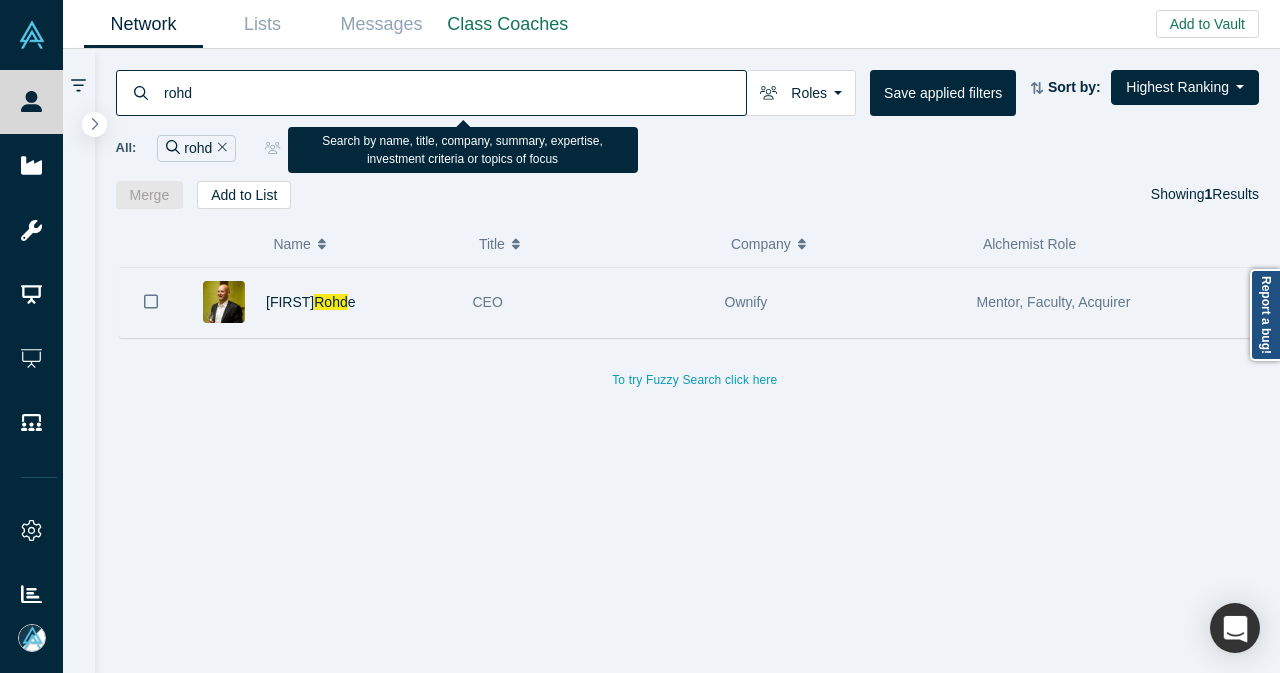 click on "[FIRST] [LAST]" at bounding box center [359, 302] 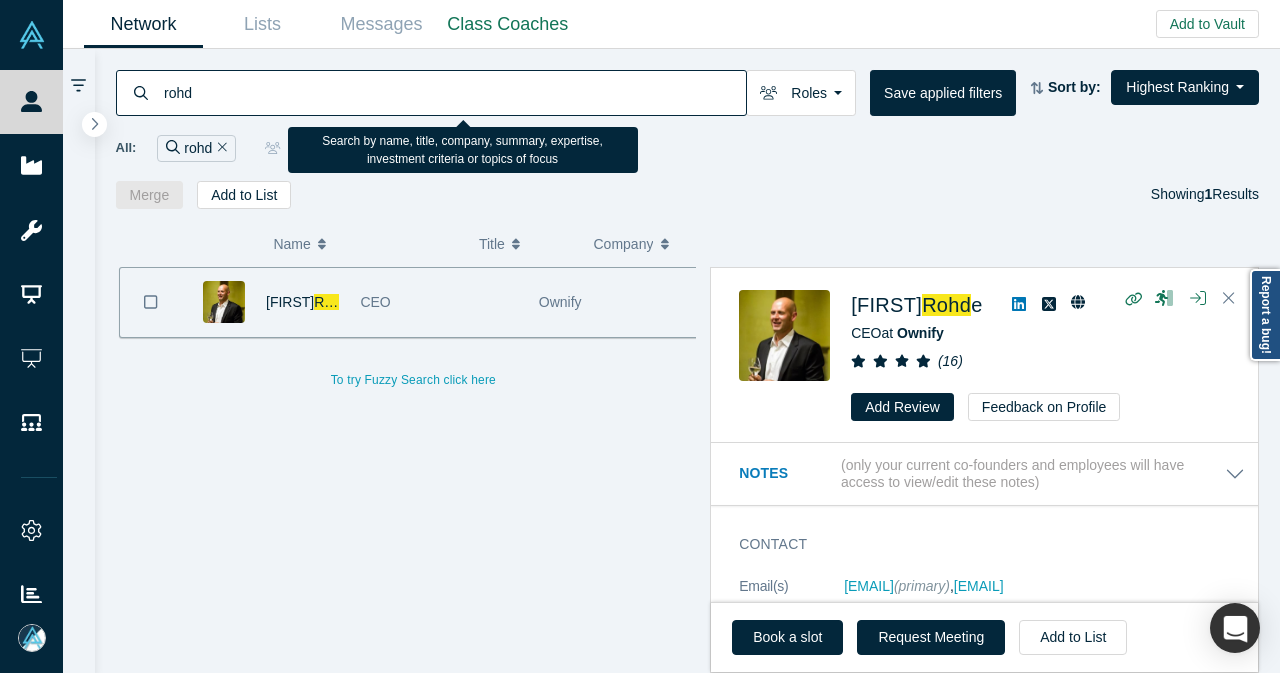 drag, startPoint x: 214, startPoint y: 99, endPoint x: 100, endPoint y: 84, distance: 114.982605 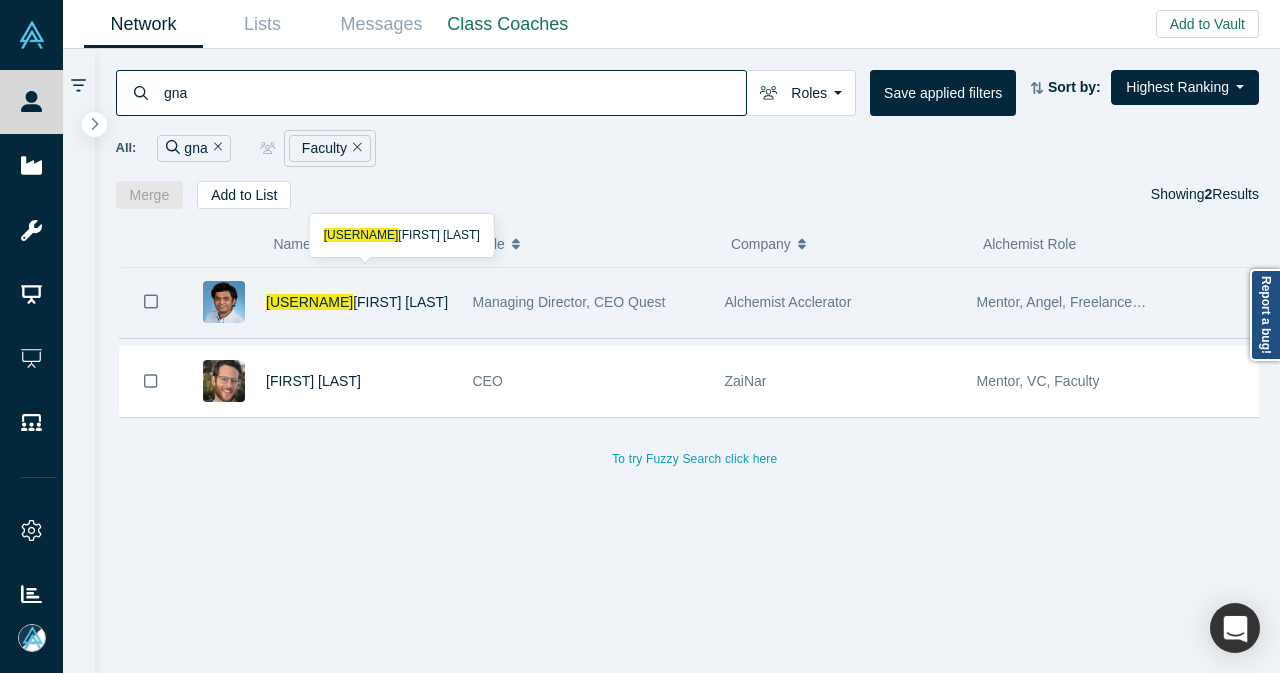 click on "[FIRST] [LAST]" at bounding box center (359, 302) 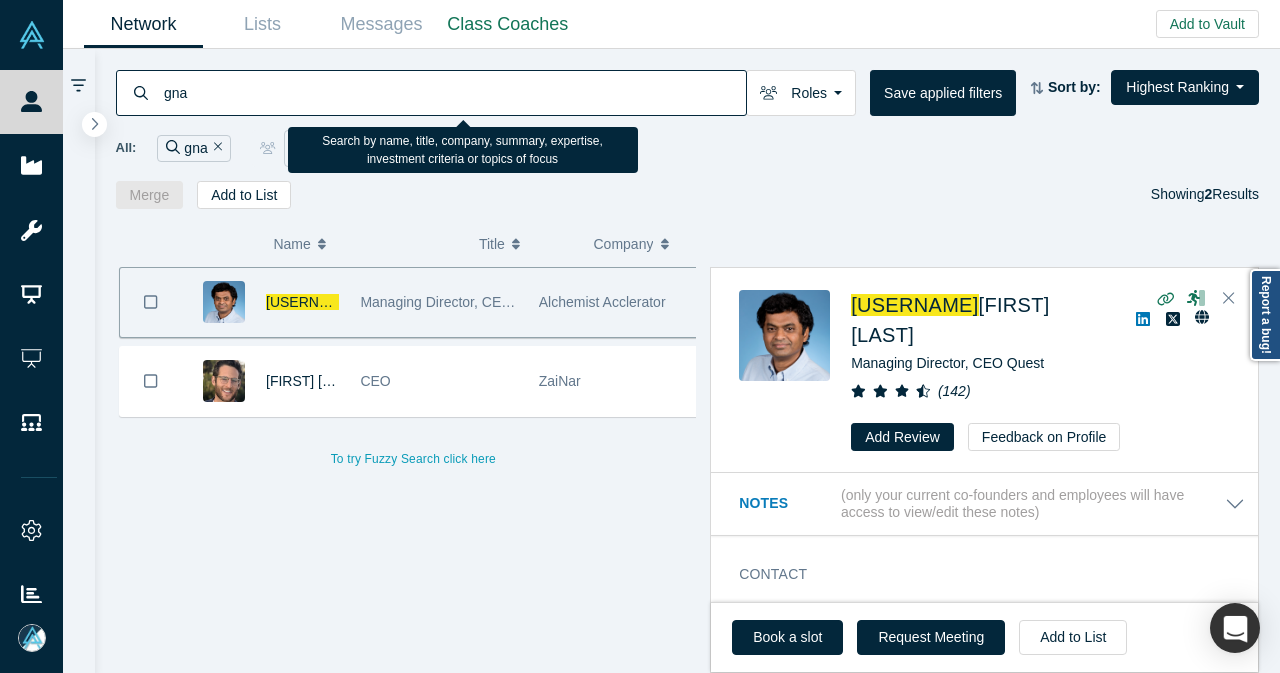 drag, startPoint x: 233, startPoint y: 99, endPoint x: 144, endPoint y: 99, distance: 89 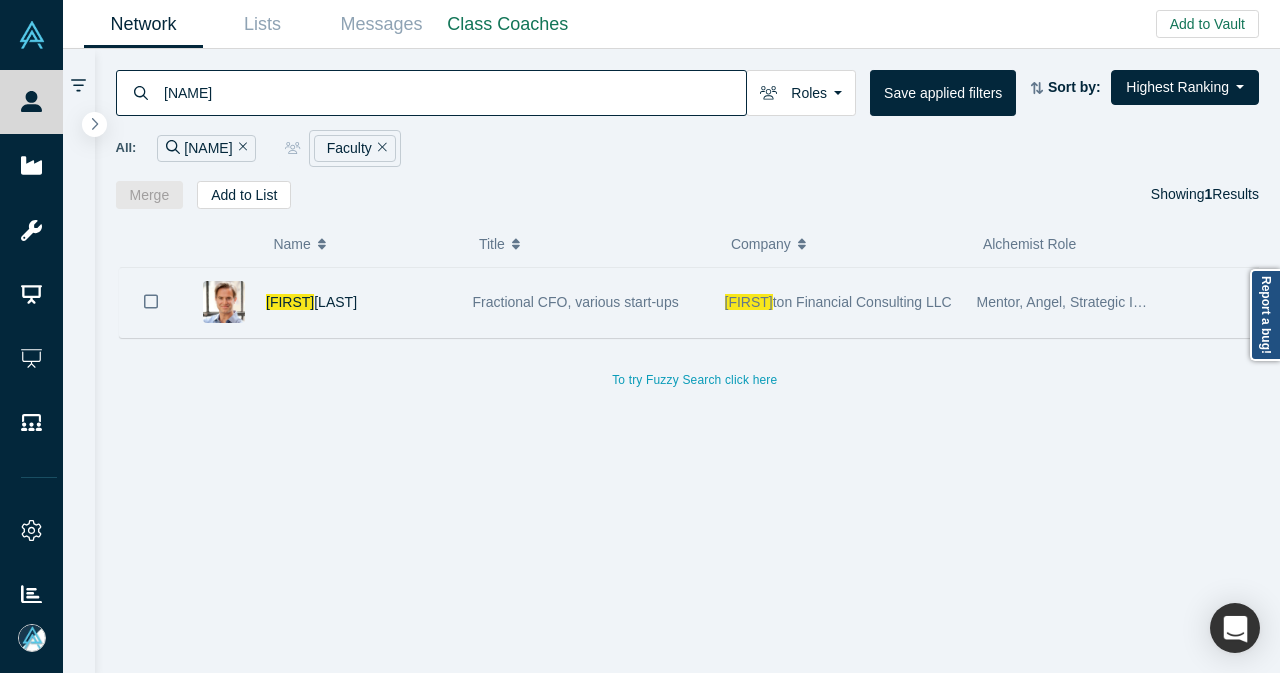 click on "[FIRST] [LAST]" at bounding box center [359, 302] 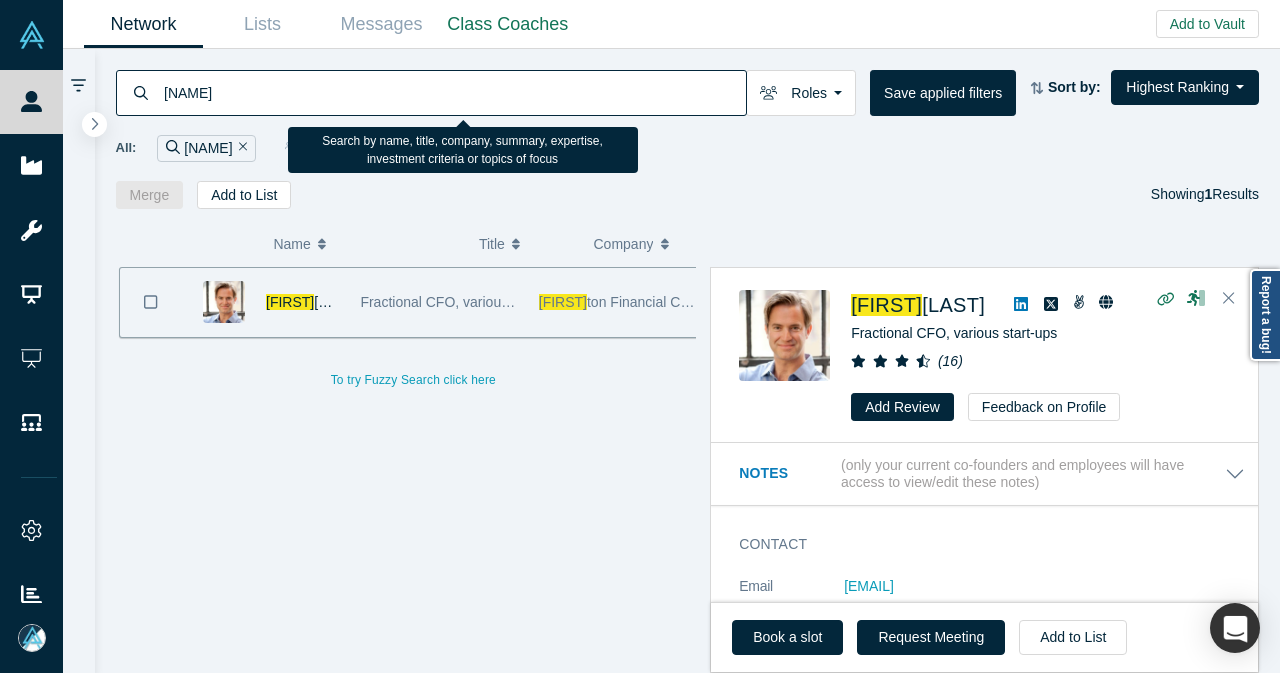 click on "[NAME]" at bounding box center [431, 93] 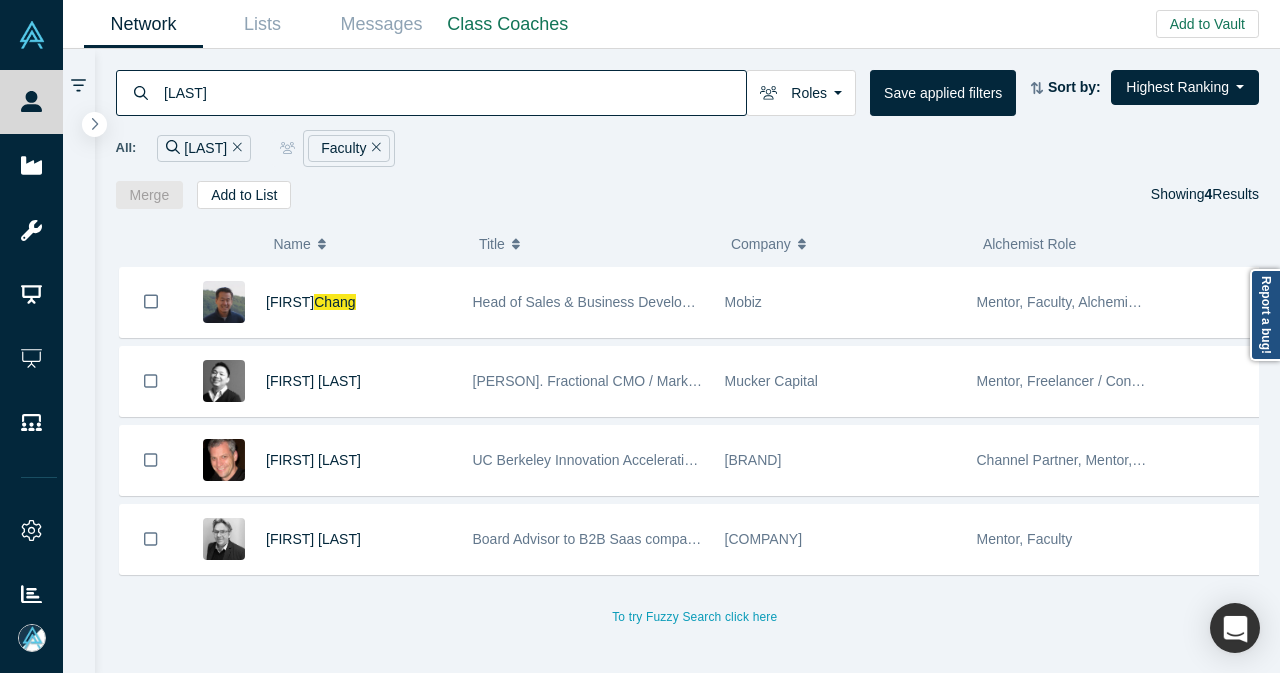 drag, startPoint x: 384, startPoint y: 311, endPoint x: 463, endPoint y: 416, distance: 131.40015 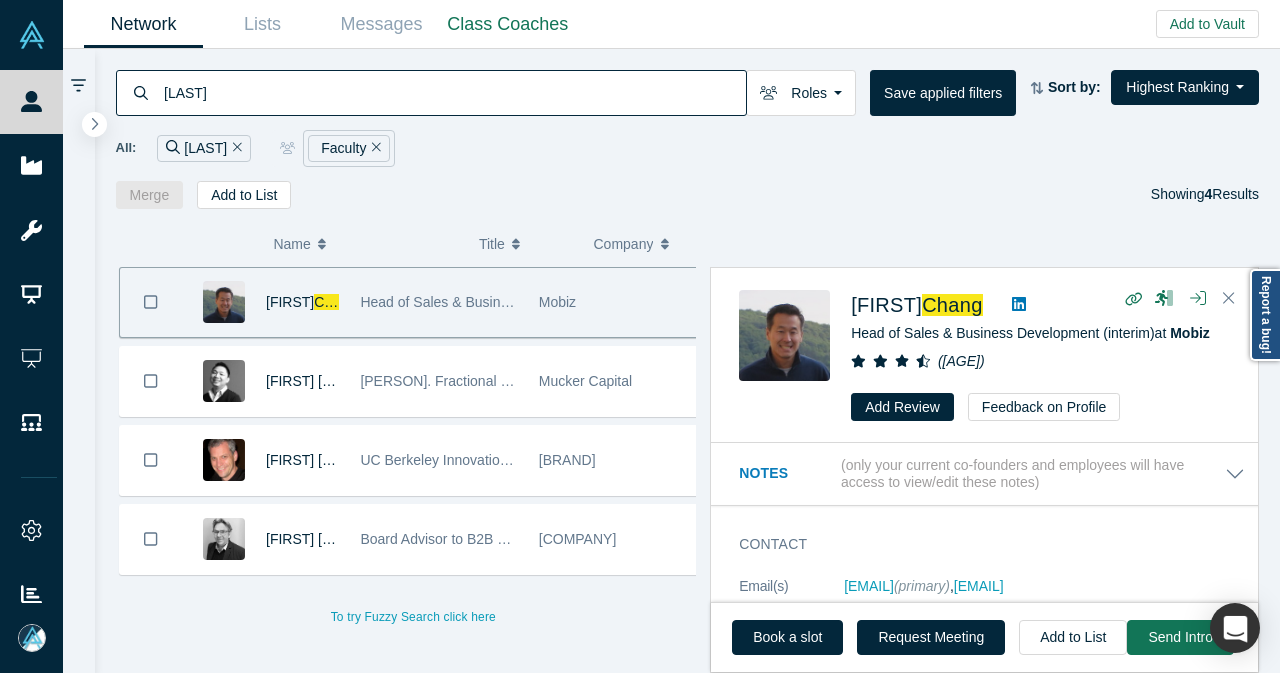 drag, startPoint x: 240, startPoint y: 91, endPoint x: 107, endPoint y: 111, distance: 134.49535 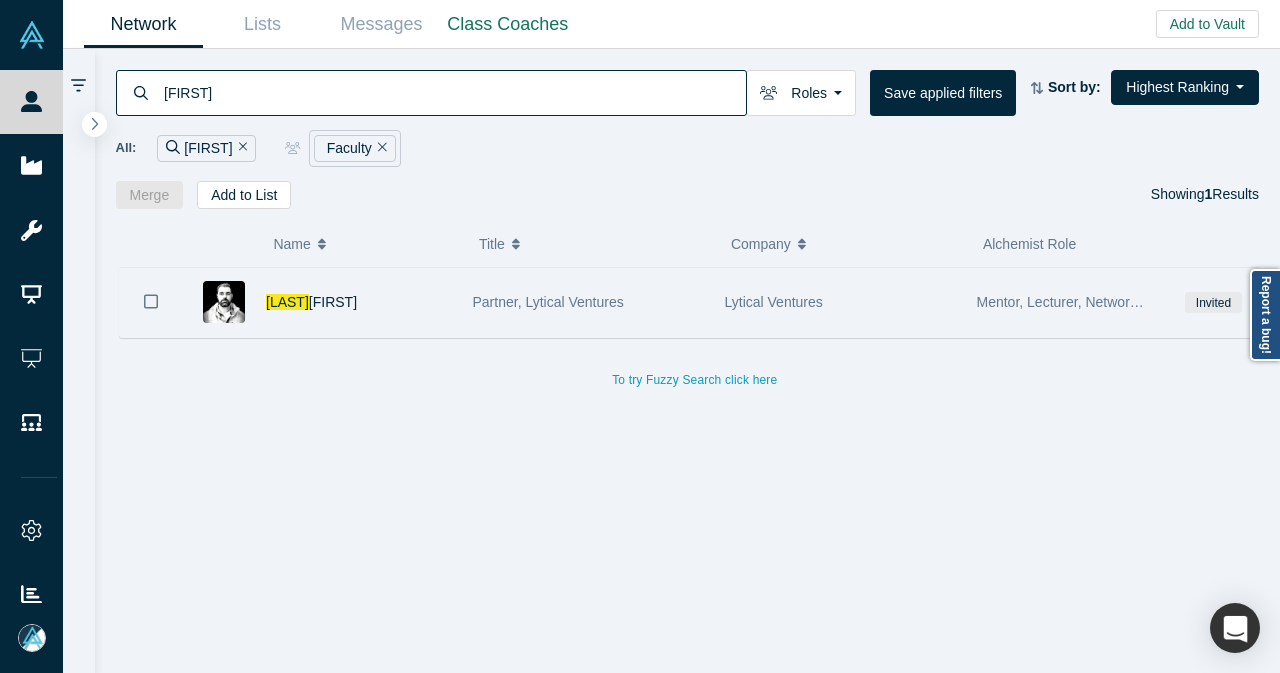click on "[FIRST] [LAST]" at bounding box center (359, 302) 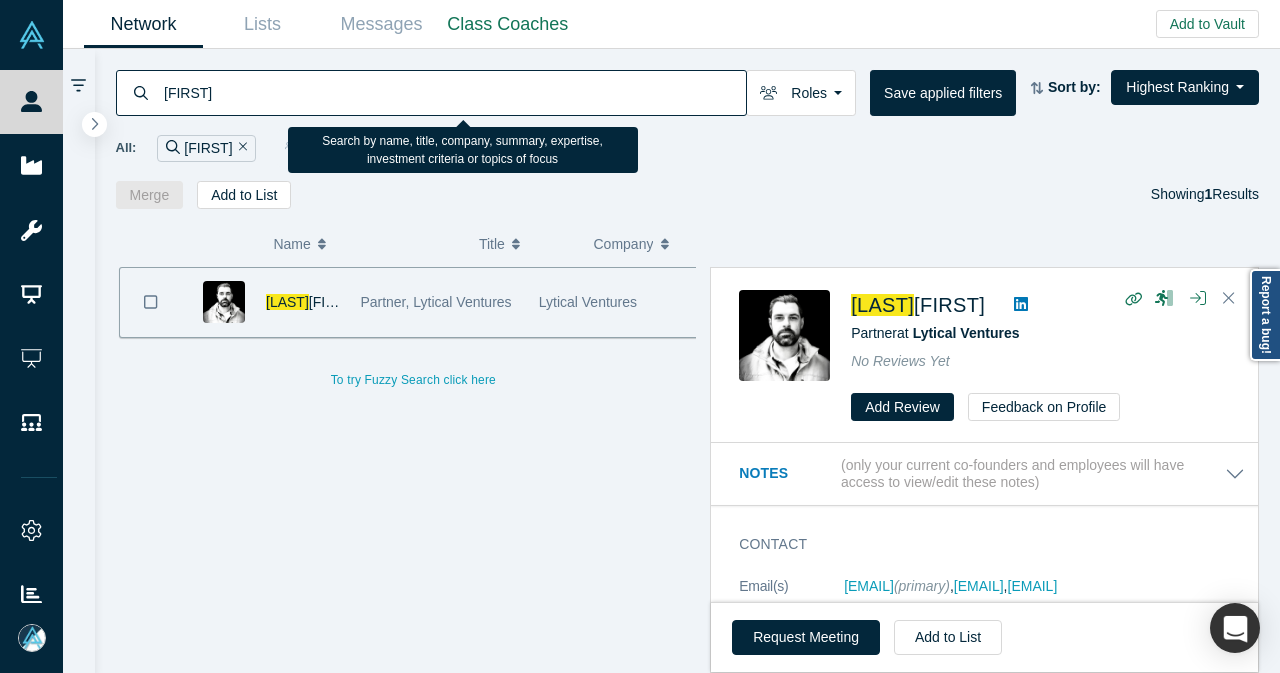 drag, startPoint x: 212, startPoint y: 84, endPoint x: 137, endPoint y: 95, distance: 75.802376 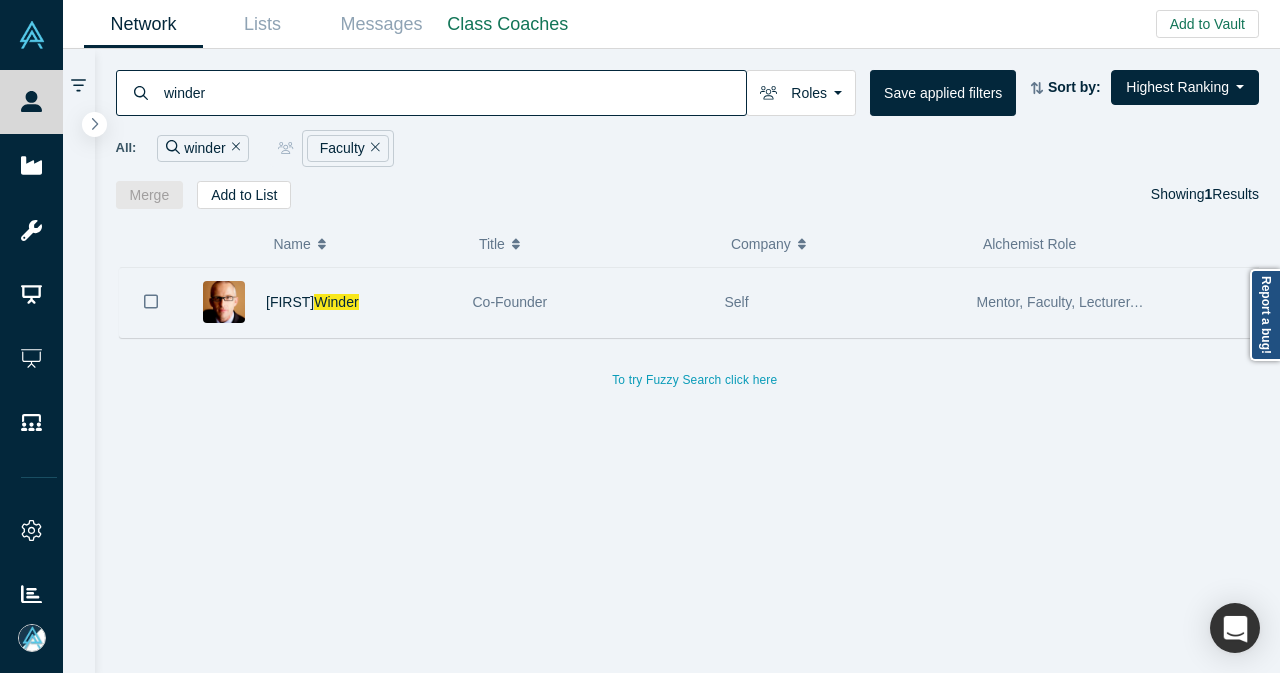 click on "[FIRST] [LAST]" at bounding box center [359, 302] 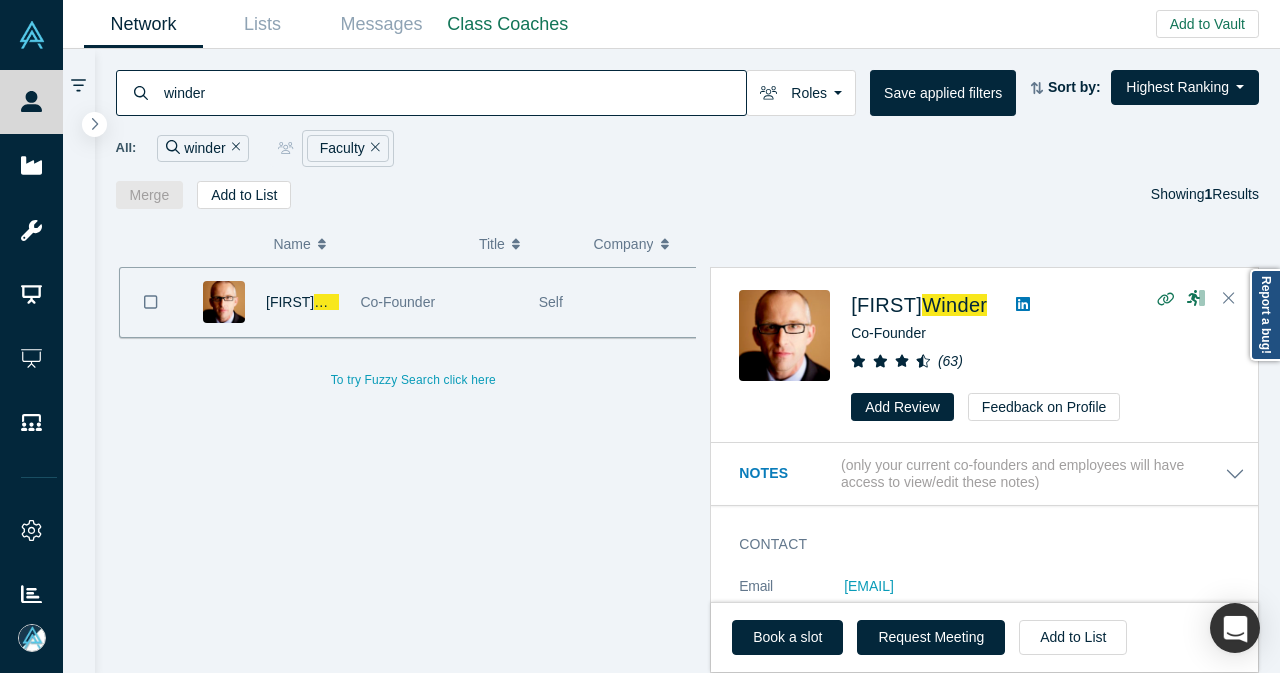 drag, startPoint x: 210, startPoint y: 97, endPoint x: 144, endPoint y: 102, distance: 66.189125 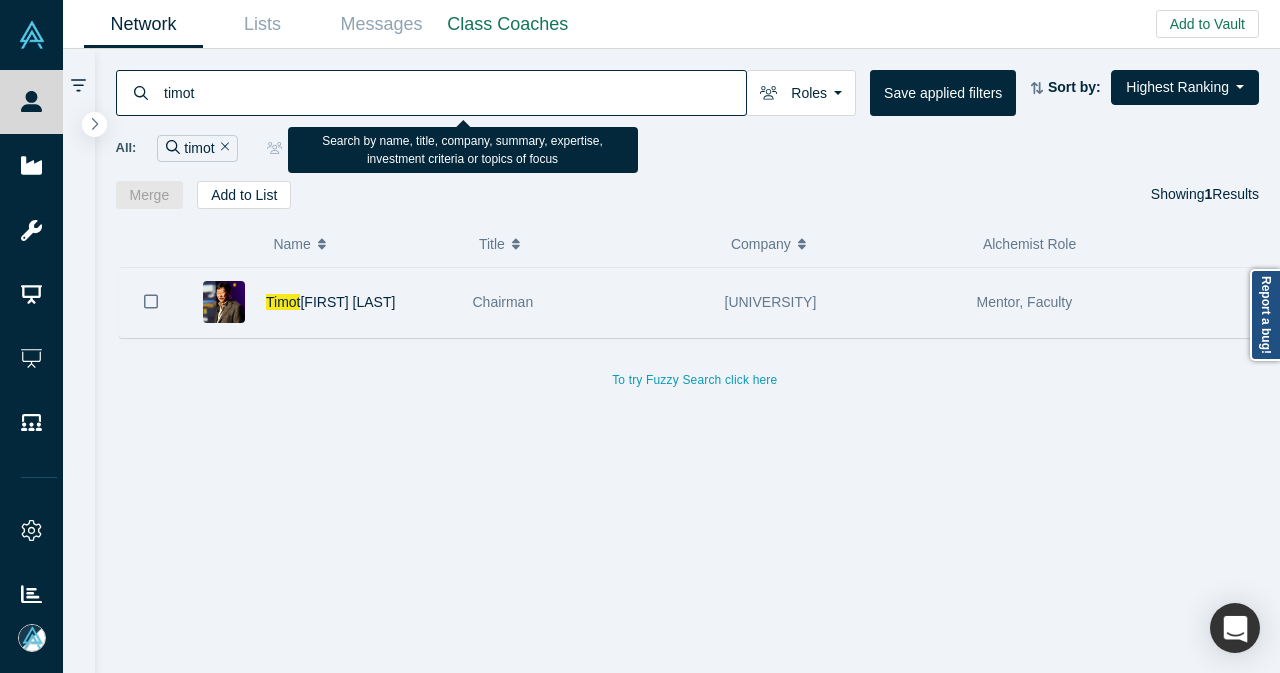 click on "[FIRST] [LAST]" at bounding box center (359, 302) 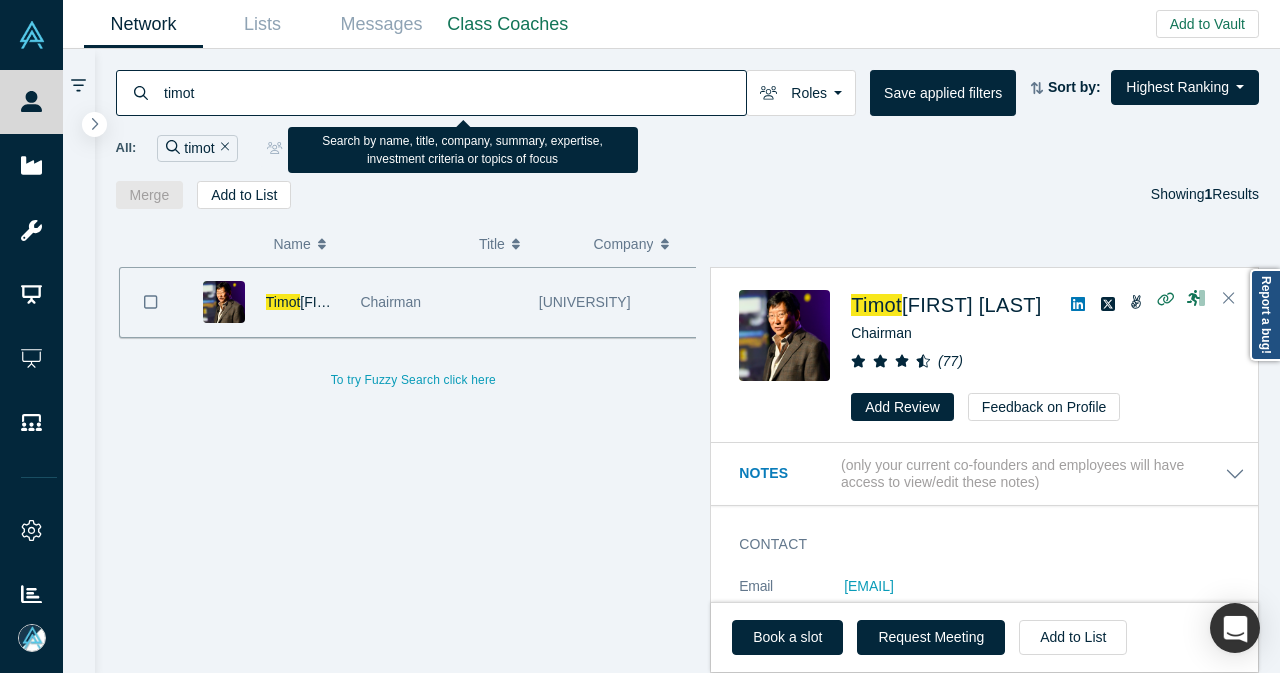 drag, startPoint x: 209, startPoint y: 100, endPoint x: 156, endPoint y: 111, distance: 54.129475 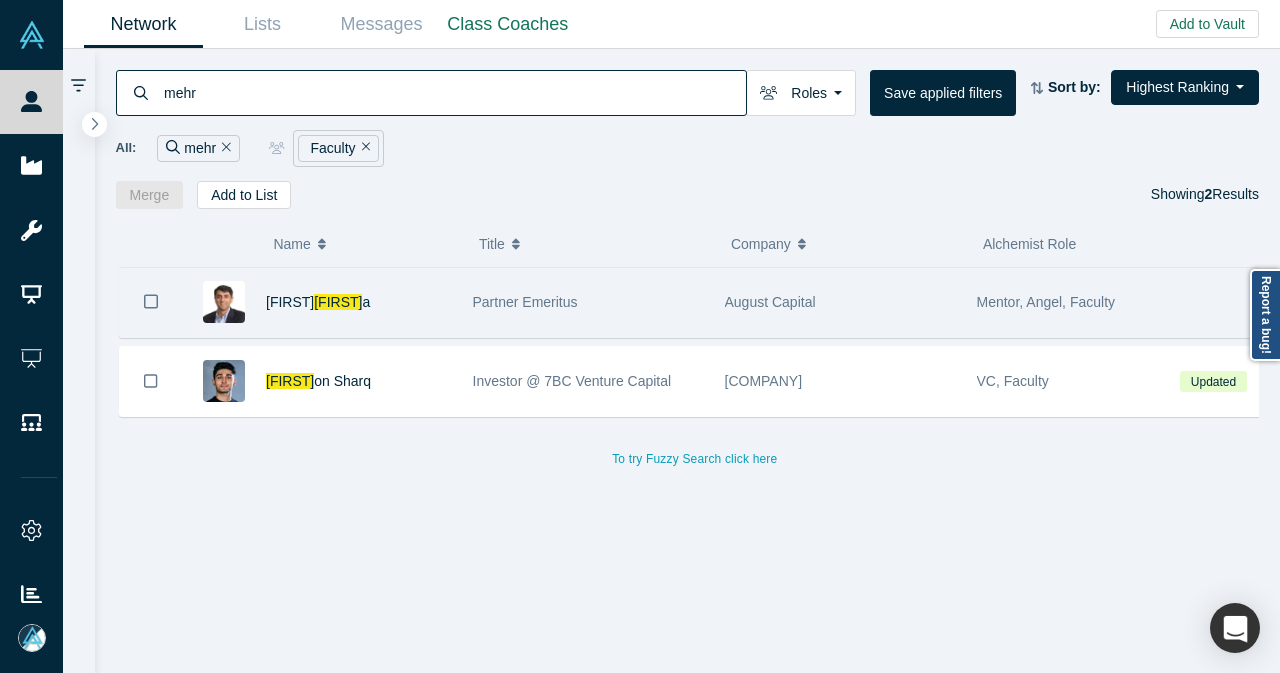 click on "[FIRST] [LAST]" at bounding box center (359, 302) 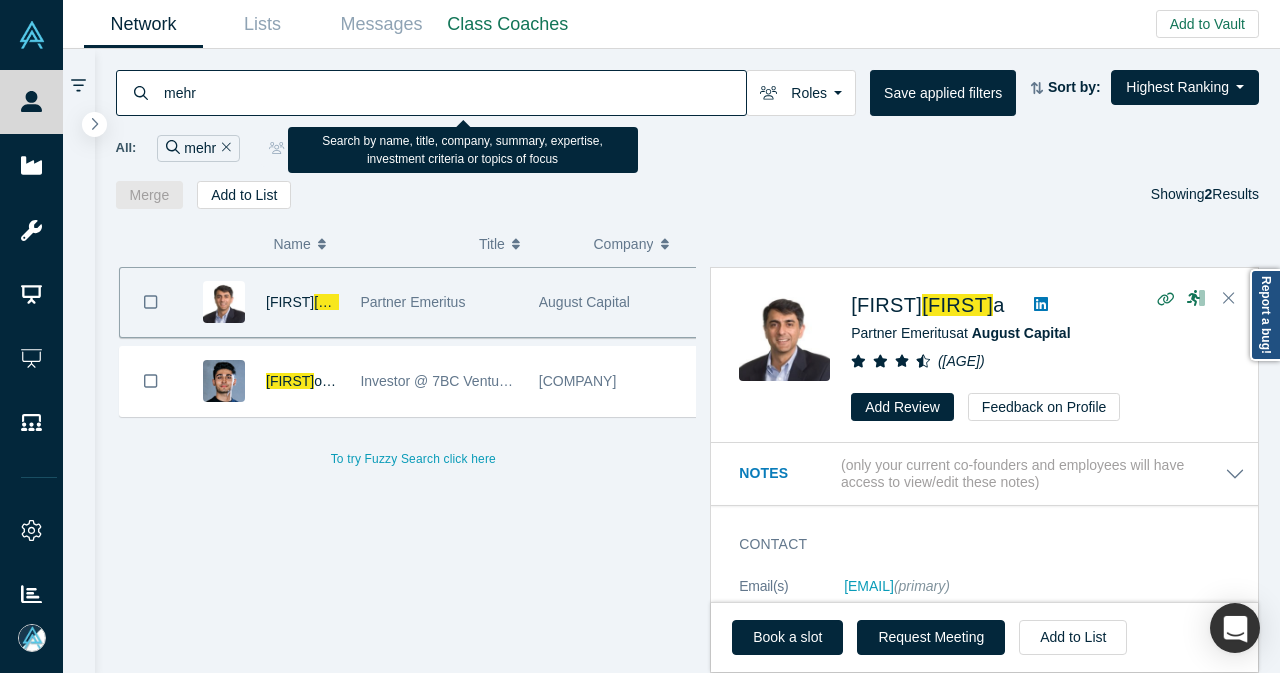 drag, startPoint x: 294, startPoint y: 94, endPoint x: 153, endPoint y: 93, distance: 141.00354 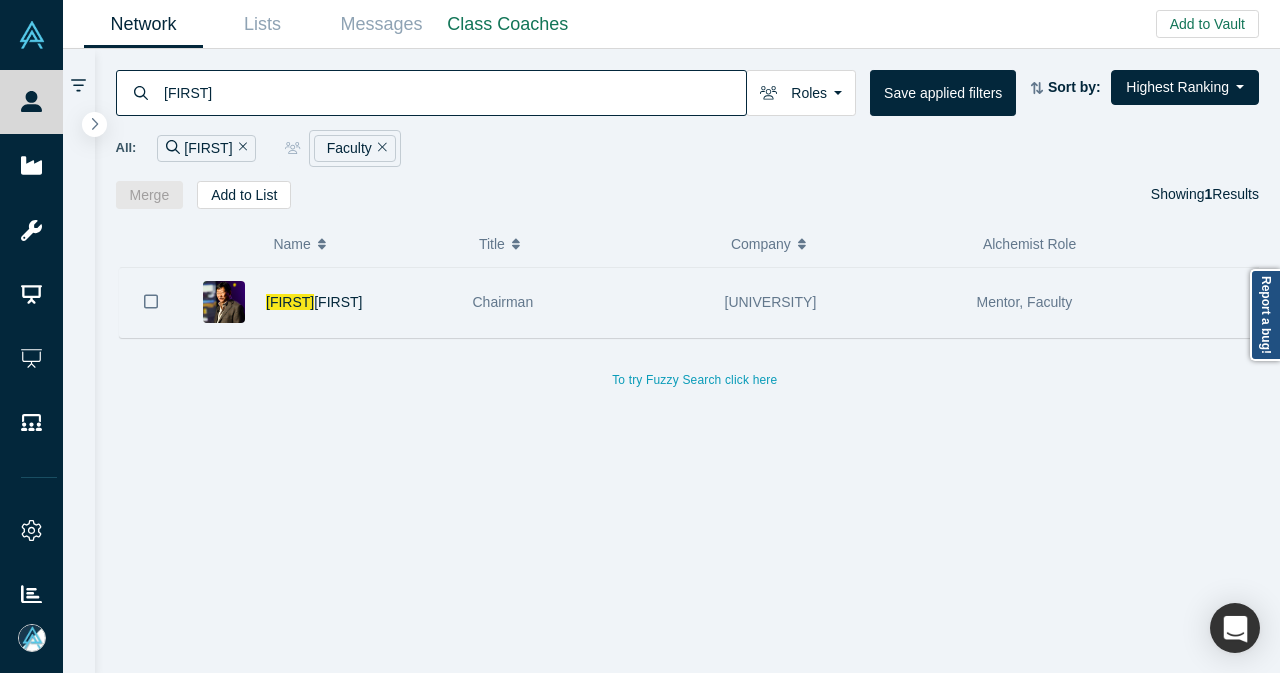 type on "[FIRST]" 